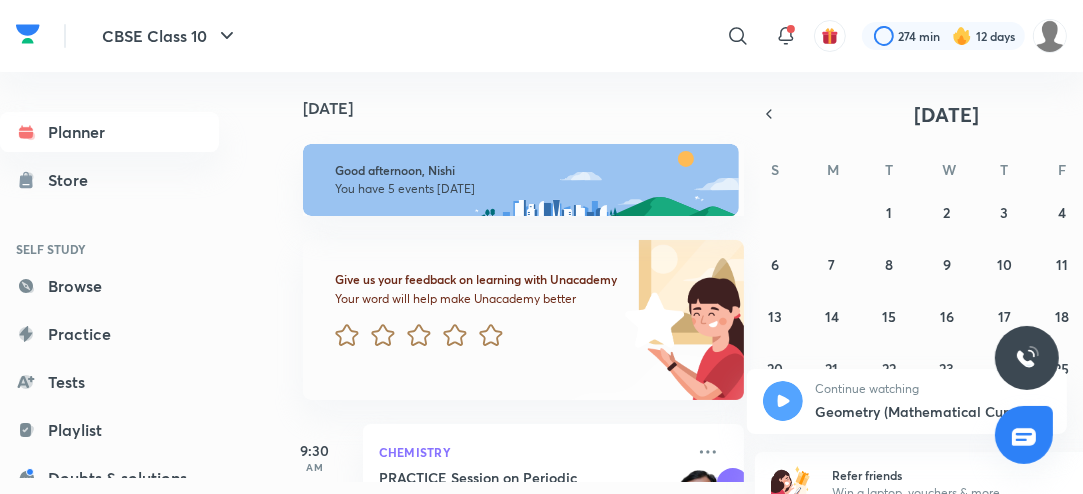 scroll, scrollTop: 12, scrollLeft: 0, axis: vertical 